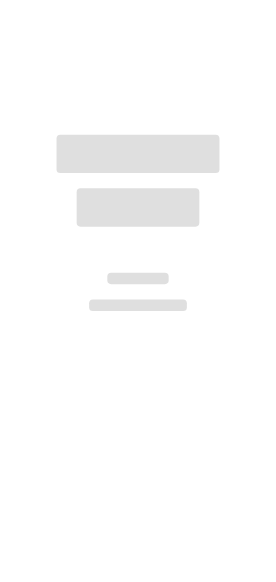 scroll, scrollTop: 0, scrollLeft: 0, axis: both 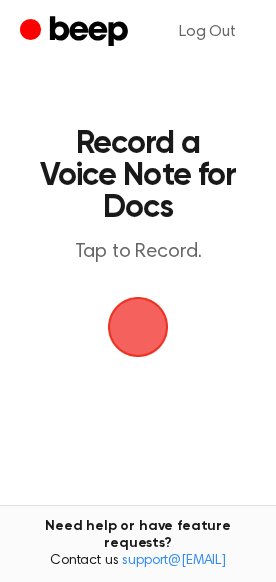 click at bounding box center [138, 327] 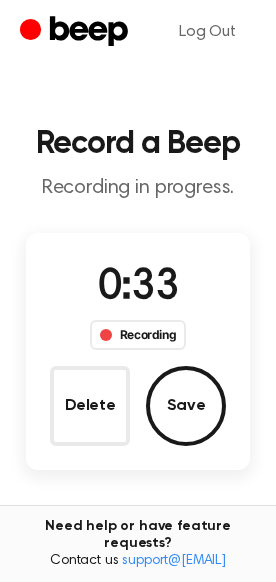 click on "Save" at bounding box center (186, 406) 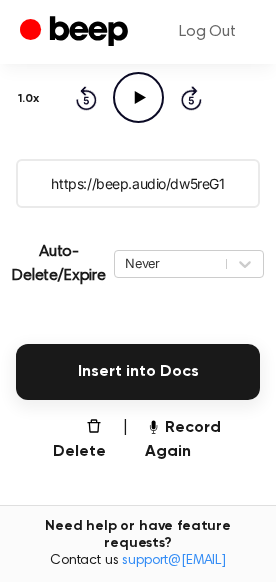 scroll, scrollTop: 320, scrollLeft: 0, axis: vertical 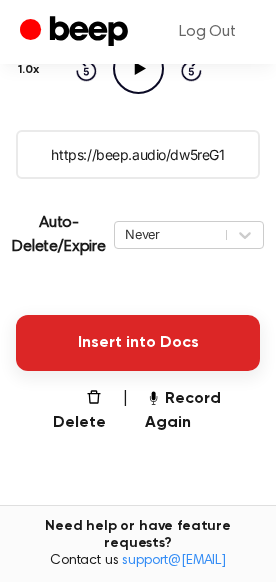 click on "Insert into Docs" at bounding box center [138, 343] 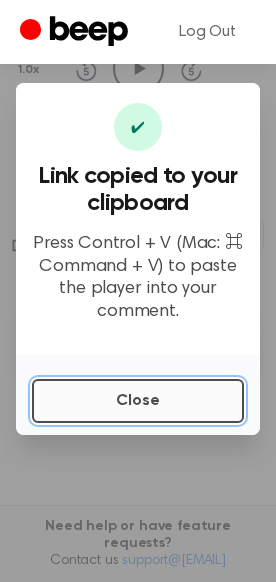 click on "Close" at bounding box center (138, 401) 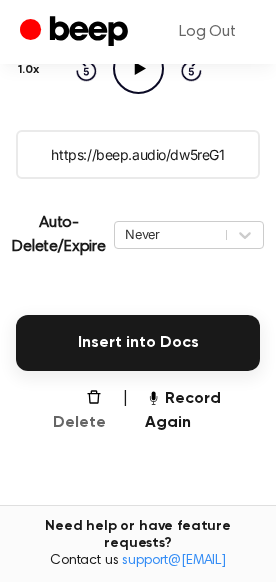 click on "Delete" at bounding box center [73, 411] 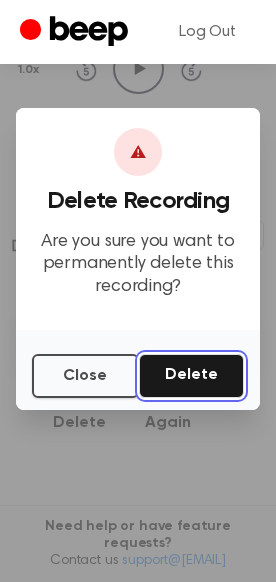 click on "Delete" at bounding box center [191, 376] 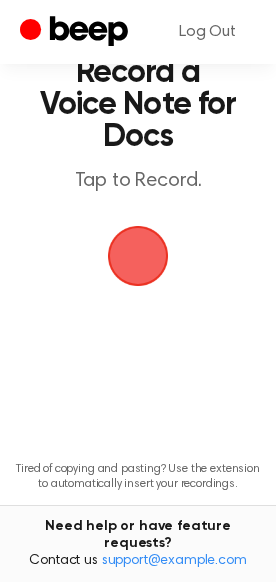 scroll, scrollTop: 26, scrollLeft: 0, axis: vertical 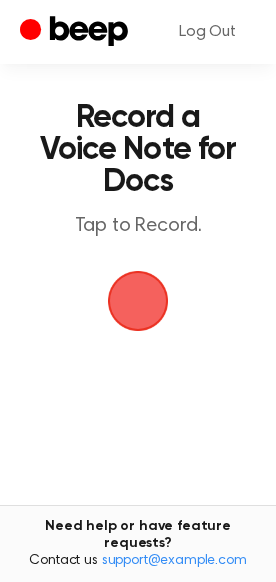 click at bounding box center (138, 301) 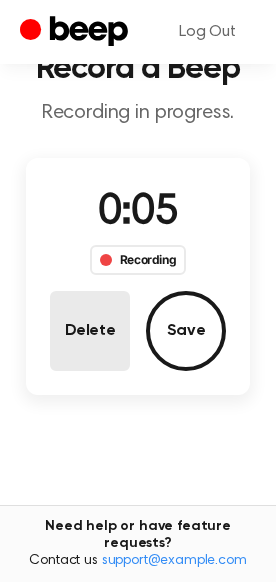click on "Delete" at bounding box center (90, 331) 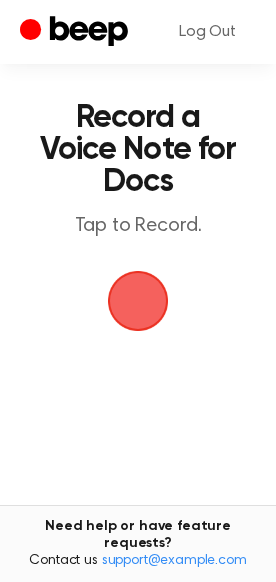 click at bounding box center [138, 301] 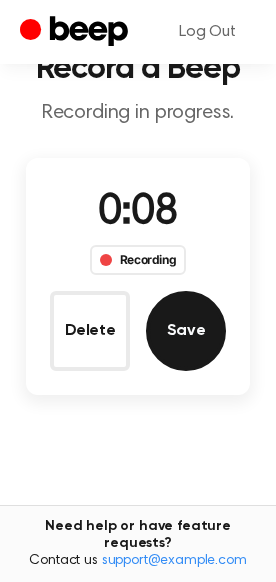 click on "Save" at bounding box center [186, 331] 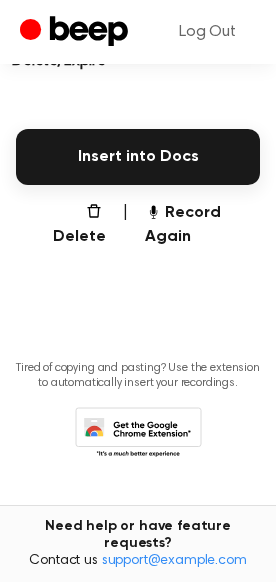 scroll, scrollTop: 520, scrollLeft: 0, axis: vertical 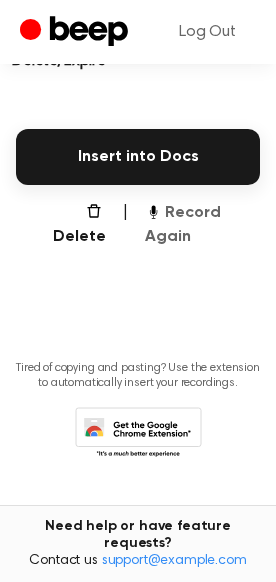 click on "Record Again" at bounding box center (202, 225) 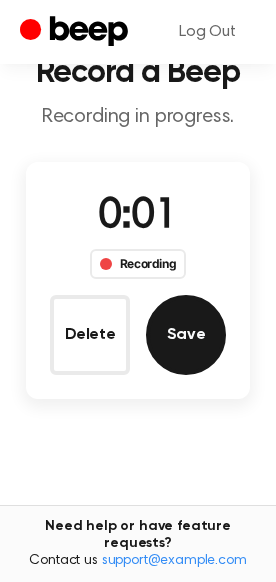scroll, scrollTop: 0, scrollLeft: 0, axis: both 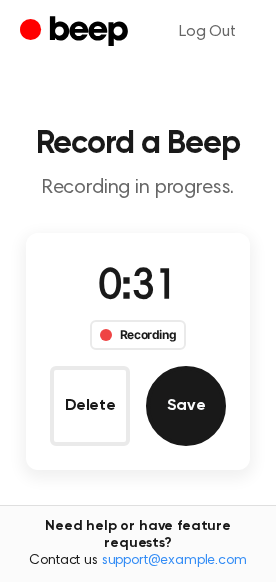 click on "Save" at bounding box center [186, 406] 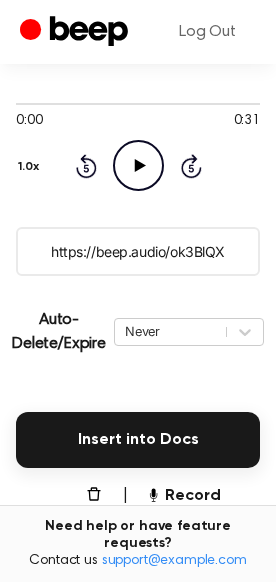 scroll, scrollTop: 240, scrollLeft: 0, axis: vertical 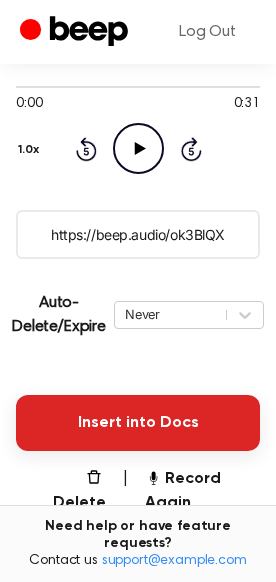 click on "Insert into Docs" at bounding box center [138, 423] 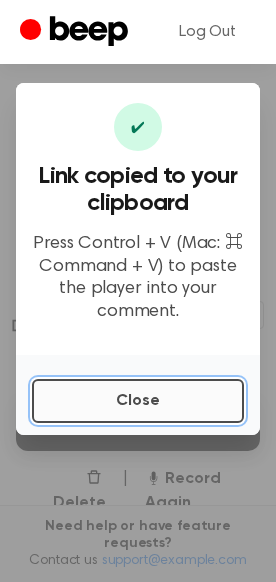 click on "Close" at bounding box center (138, 401) 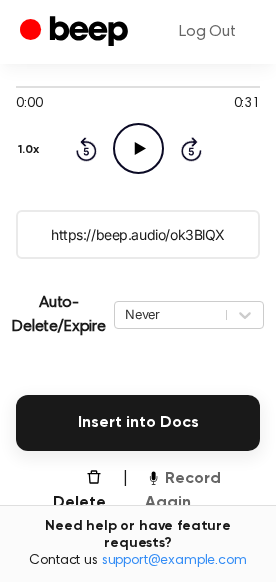 click on "Record Again" at bounding box center [202, 491] 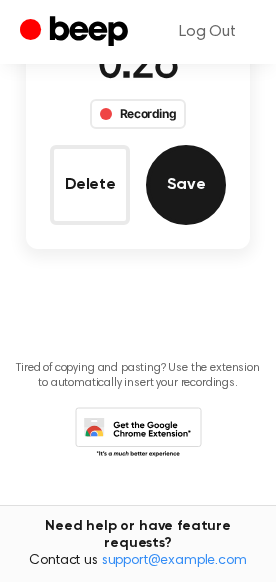 click on "Save" at bounding box center [186, 185] 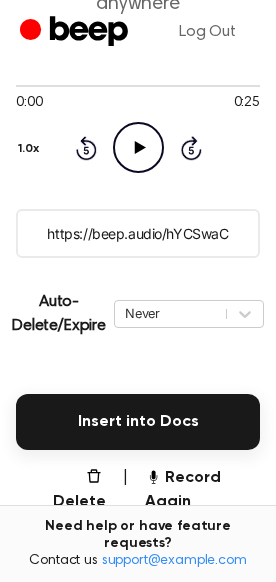 scroll, scrollTop: 320, scrollLeft: 0, axis: vertical 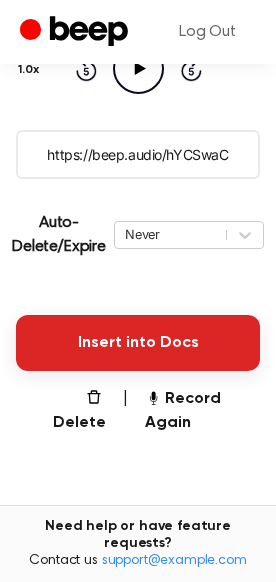 click on "Insert into Docs" at bounding box center (138, 343) 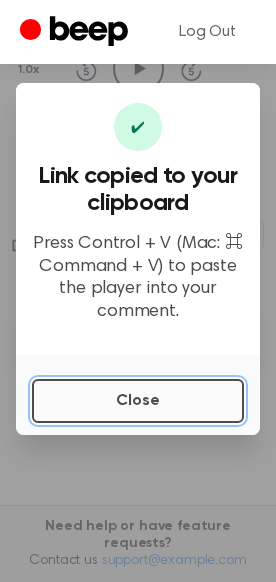 click on "Close" at bounding box center [138, 401] 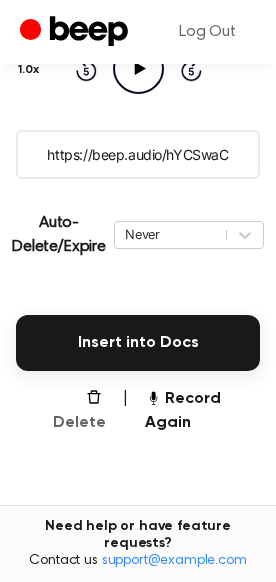 click on "Delete" at bounding box center (73, 411) 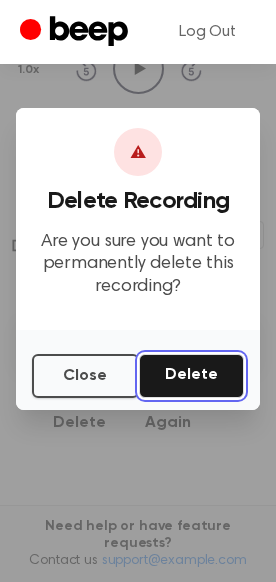 click on "Delete" at bounding box center (191, 376) 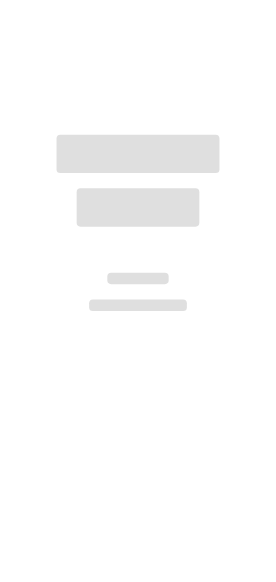 scroll, scrollTop: 0, scrollLeft: 0, axis: both 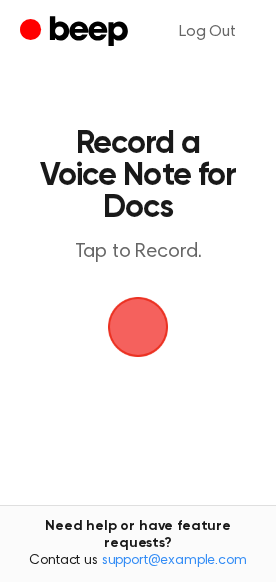 click at bounding box center (138, 327) 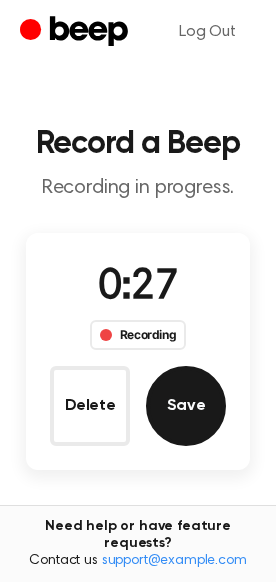 click on "Save" at bounding box center (186, 406) 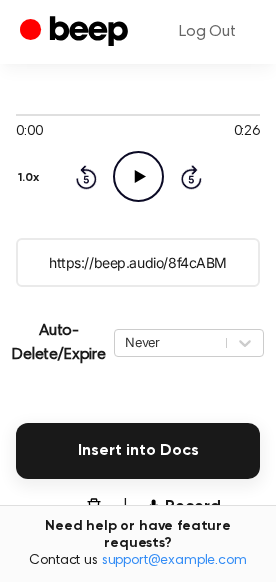 scroll, scrollTop: 240, scrollLeft: 0, axis: vertical 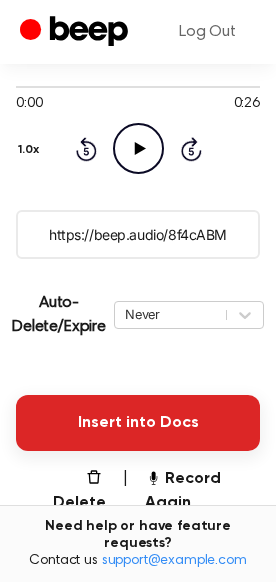 click on "Insert into Docs" at bounding box center (138, 423) 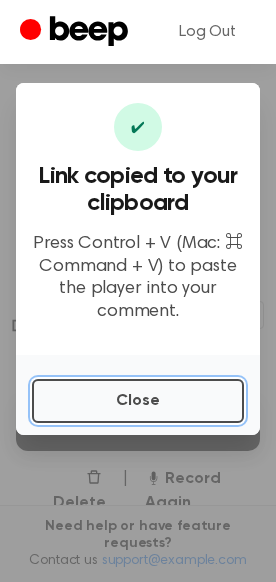 drag, startPoint x: 104, startPoint y: 399, endPoint x: 48, endPoint y: 379, distance: 59.464275 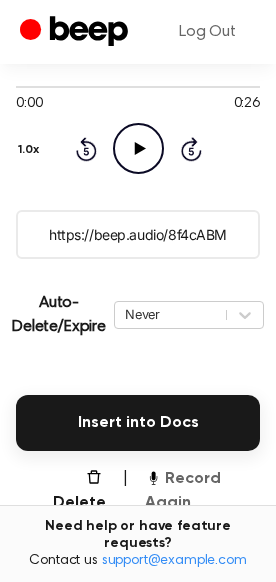 click on "Record Again" at bounding box center [202, 491] 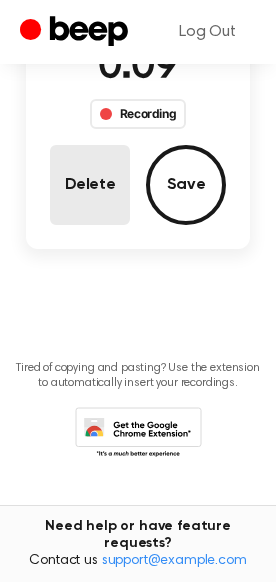 click on "Delete" at bounding box center [90, 185] 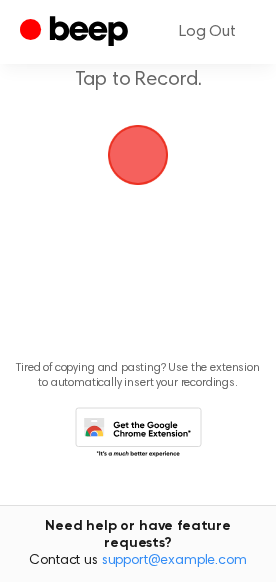 scroll, scrollTop: 186, scrollLeft: 0, axis: vertical 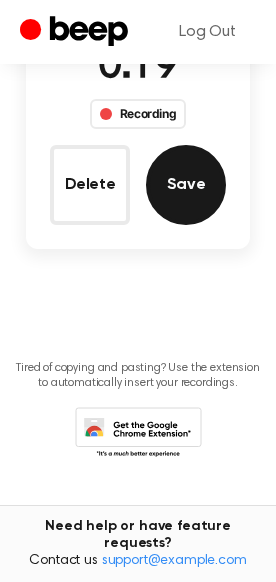 click on "Save" at bounding box center (186, 185) 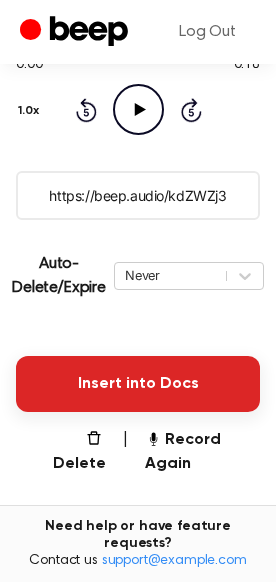 scroll, scrollTop: 292, scrollLeft: 0, axis: vertical 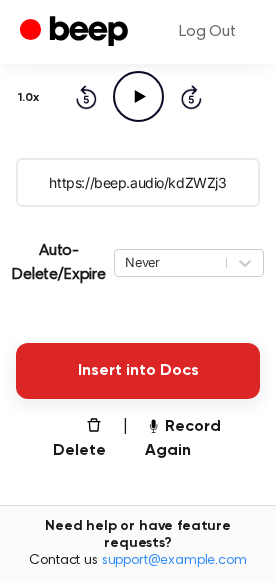 click on "Insert into Docs" at bounding box center [138, 371] 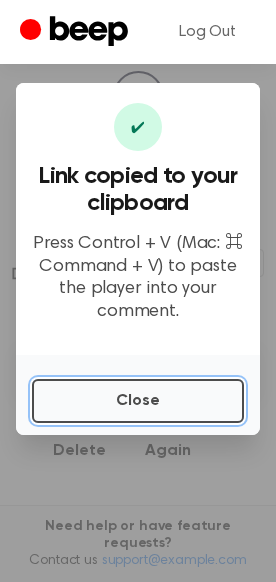 click on "Close" at bounding box center [138, 401] 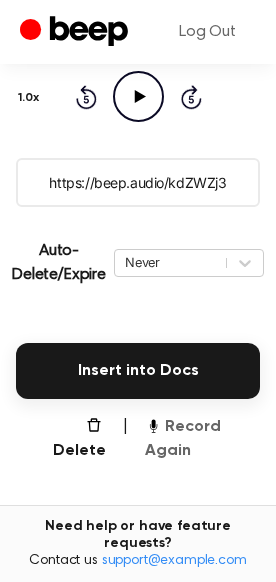 click on "Record Again" at bounding box center [202, 439] 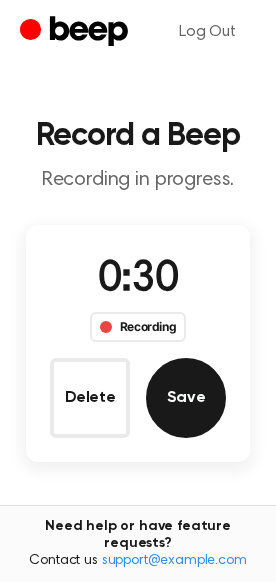 click on "Save" at bounding box center [186, 398] 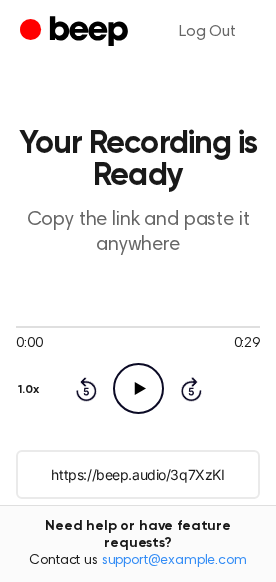 scroll, scrollTop: 400, scrollLeft: 0, axis: vertical 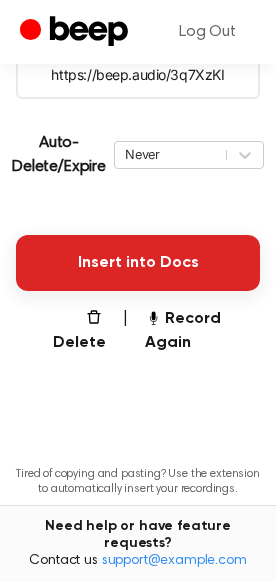 click on "Insert into Docs" at bounding box center (138, 263) 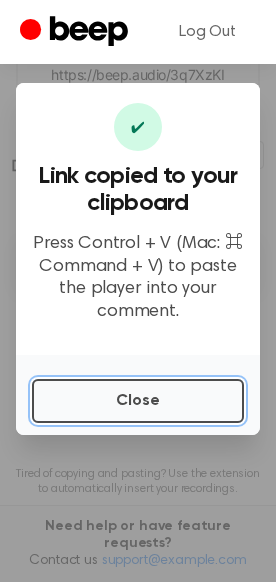 click on "Close" at bounding box center (138, 401) 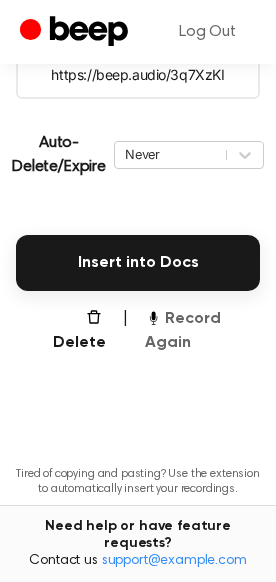 click on "Record Again" at bounding box center (202, 331) 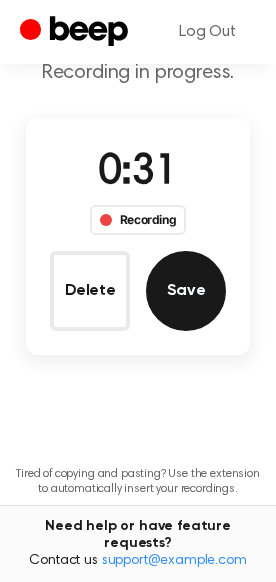 click on "Save" at bounding box center [186, 291] 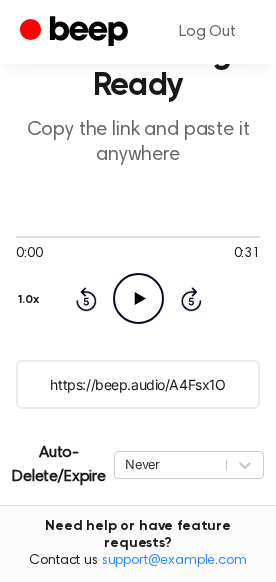 scroll, scrollTop: 240, scrollLeft: 0, axis: vertical 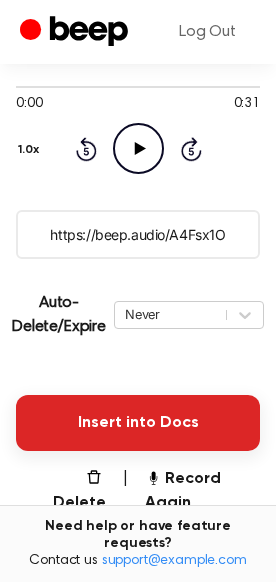 click on "Insert into Docs" at bounding box center (138, 423) 